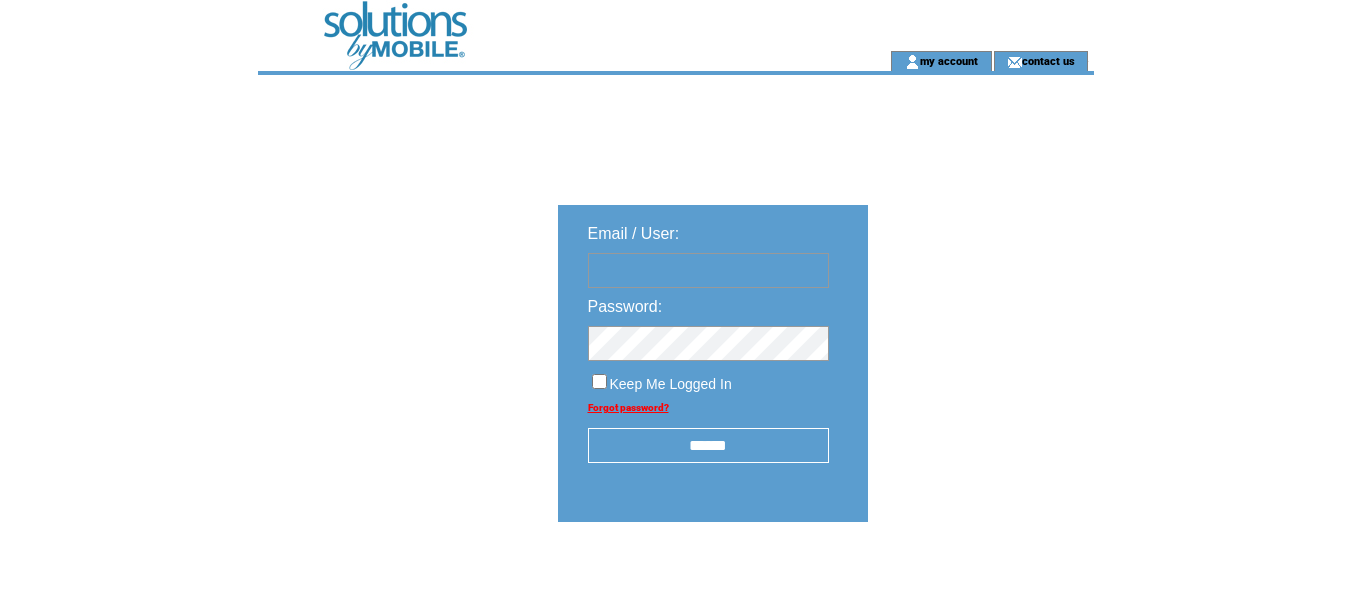 scroll, scrollTop: 0, scrollLeft: 0, axis: both 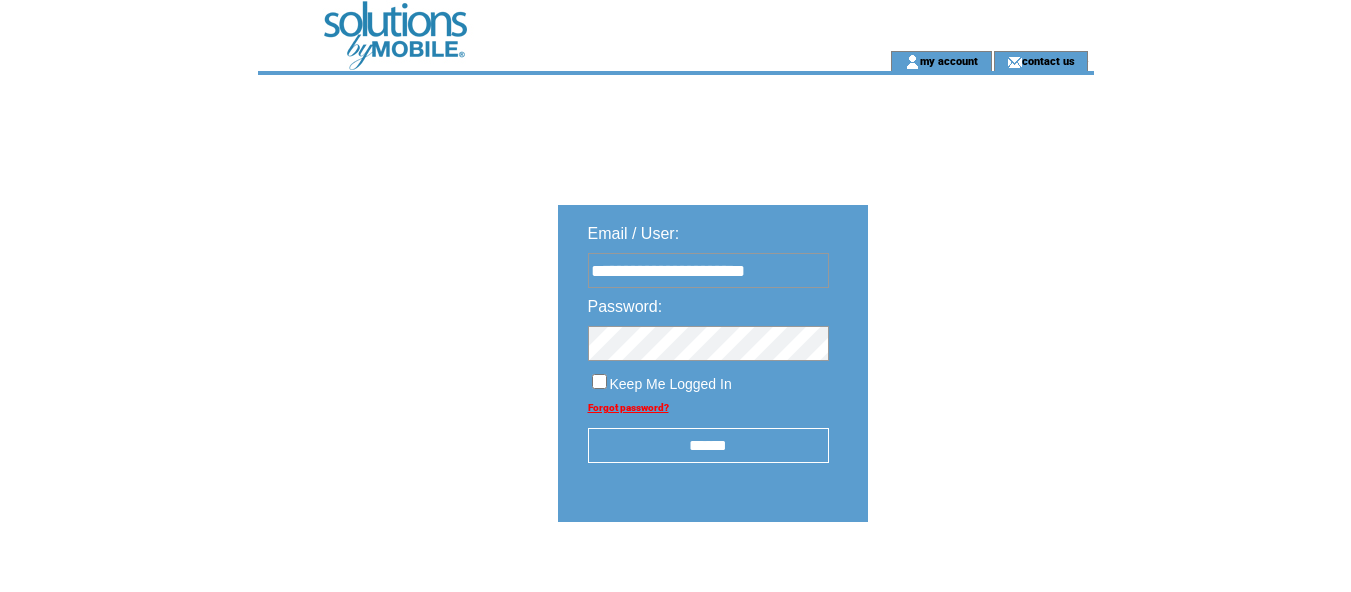 click on "******" at bounding box center (708, 445) 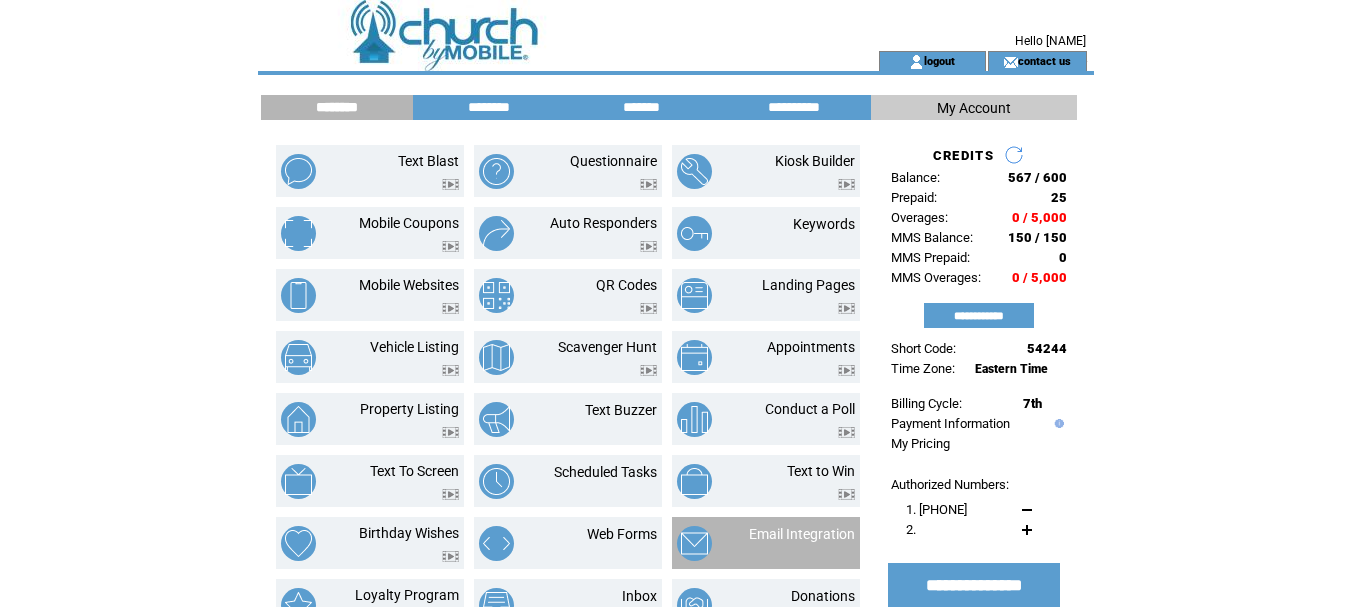 scroll, scrollTop: 0, scrollLeft: 0, axis: both 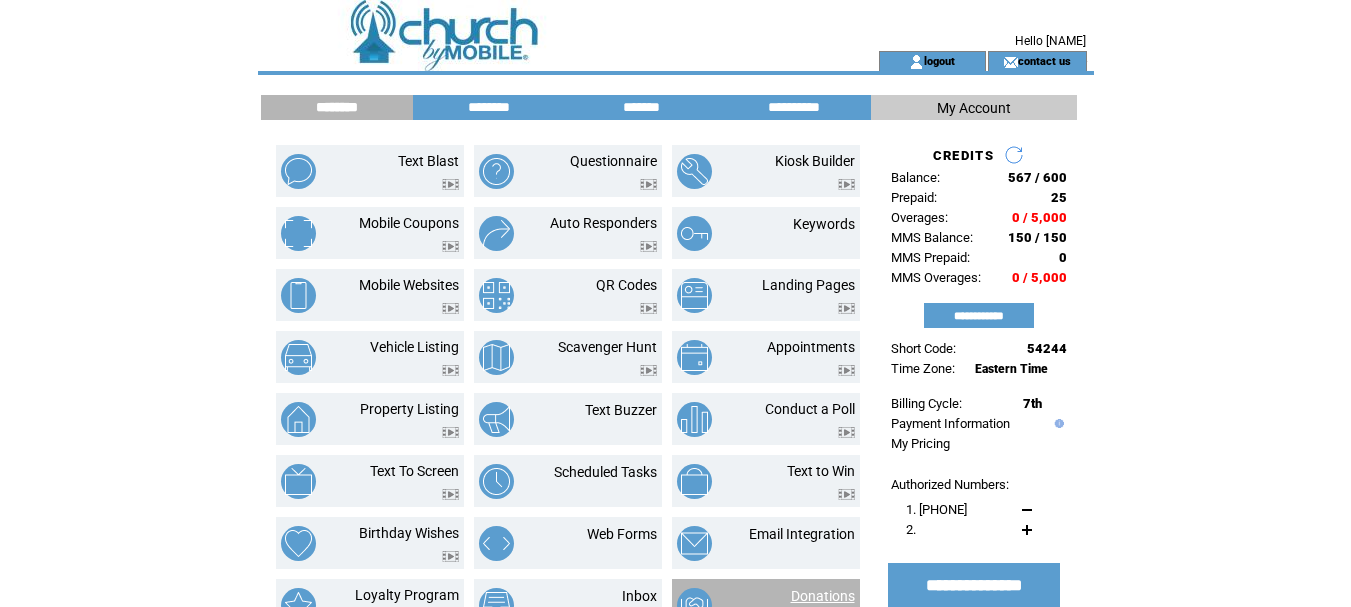 click on "Donations" at bounding box center [823, 596] 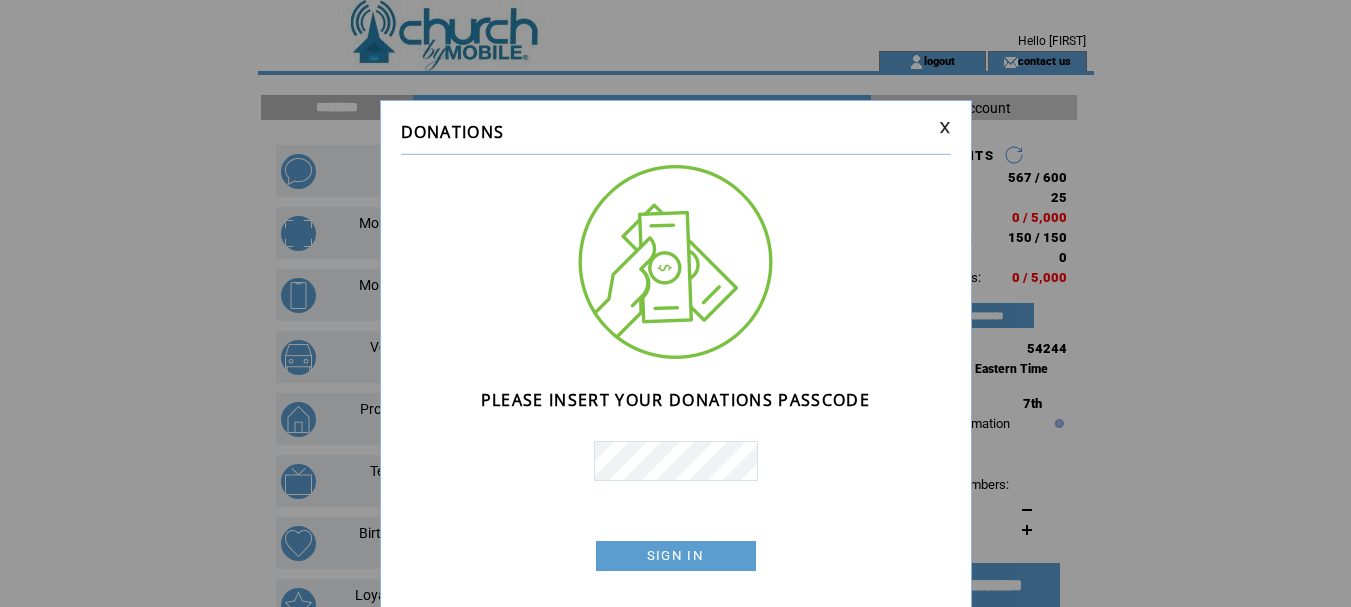 scroll, scrollTop: 0, scrollLeft: 0, axis: both 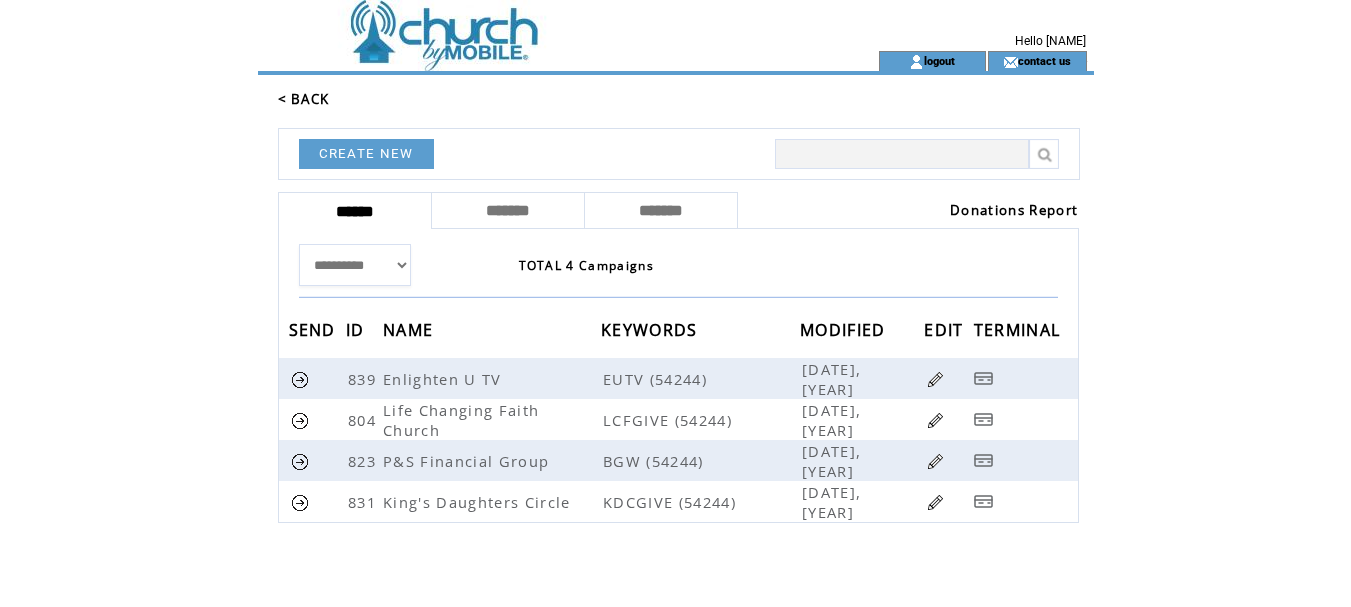 click on "**********" 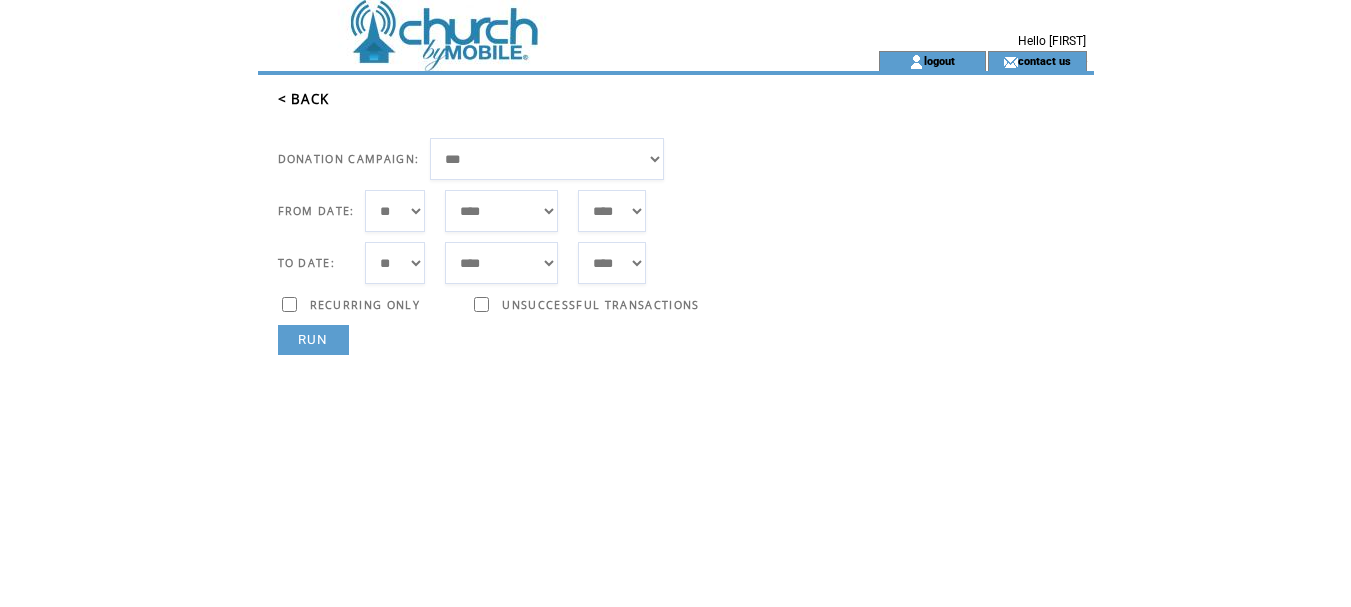 scroll, scrollTop: 0, scrollLeft: 0, axis: both 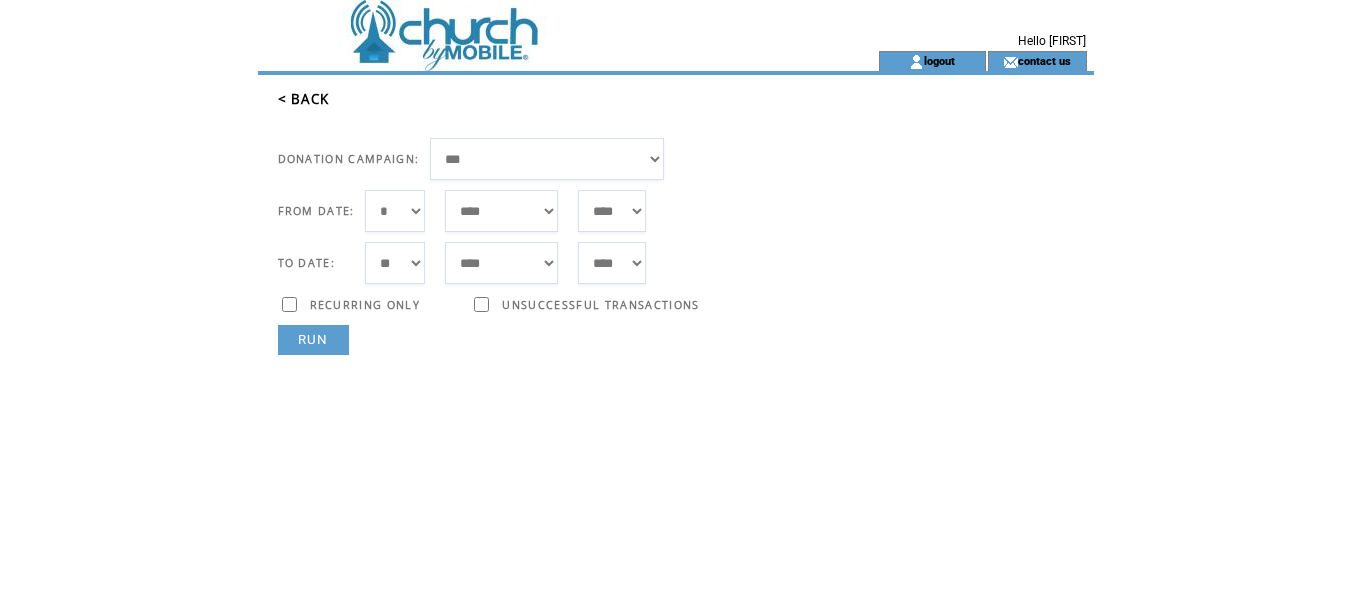 click on "*** 	 * 	 * 	 * 	 * 	 * 	 * 	 * 	 * 	 * 	 ** 	 ** 	 ** 	 ** 	 ** 	 ** 	 ** 	 ** 	 ** 	 ** 	 ** 	 ** 	 ** 	 ** 	 ** 	 ** 	 ** 	 ** 	 ** 	 ** 	 ** 	 **" at bounding box center (395, 263) 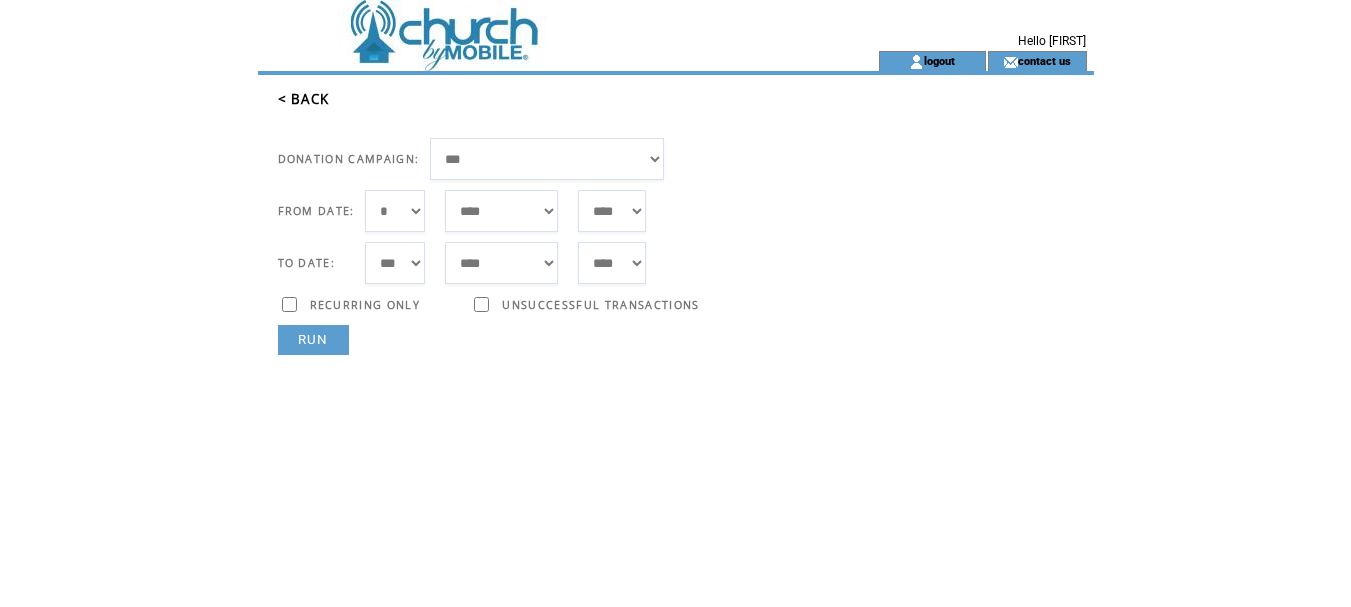 click on "*** 	 * 	 * 	 * 	 * 	 * 	 * 	 * 	 * 	 * 	 ** 	 ** 	 ** 	 ** 	 ** 	 ** 	 ** 	 ** 	 ** 	 ** 	 ** 	 ** 	 ** 	 ** 	 ** 	 ** 	 ** 	 ** 	 ** 	 ** 	 ** 	 **" at bounding box center (395, 263) 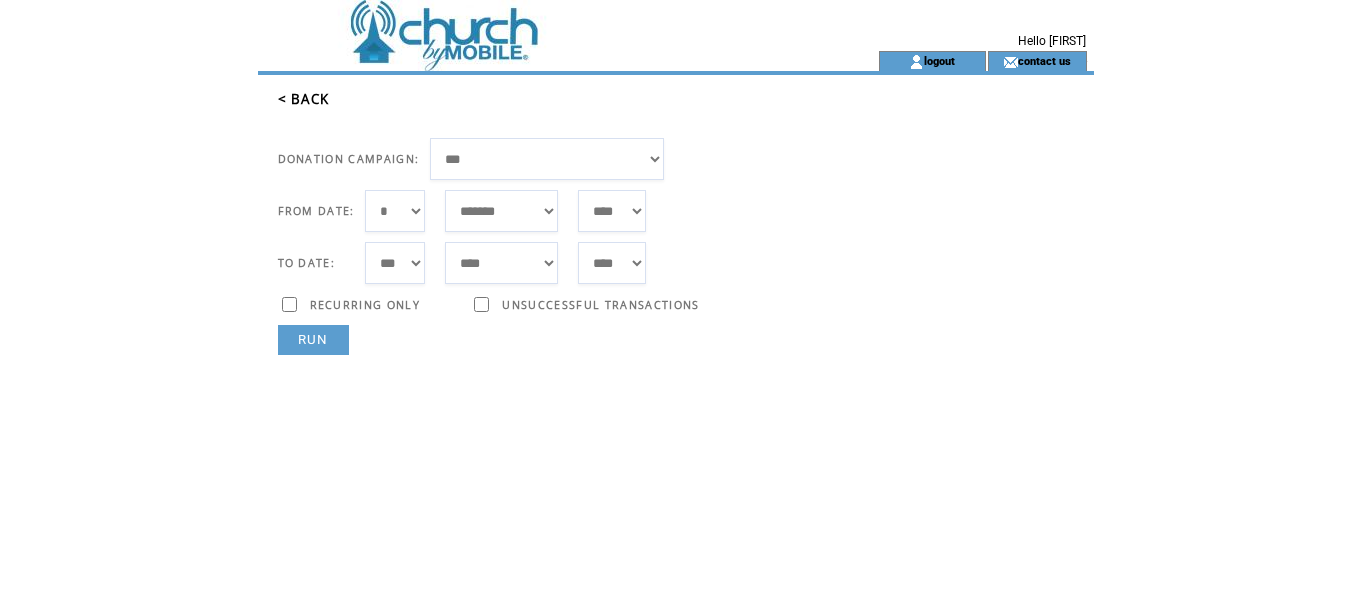 click on "***** 	 ******* 	 ******** 	 ***** 	 ***** 	 *** 	 **** 	 **** 	 ****** 	 ********* 	 ******* 	 ******** 	 ********" at bounding box center [501, 211] 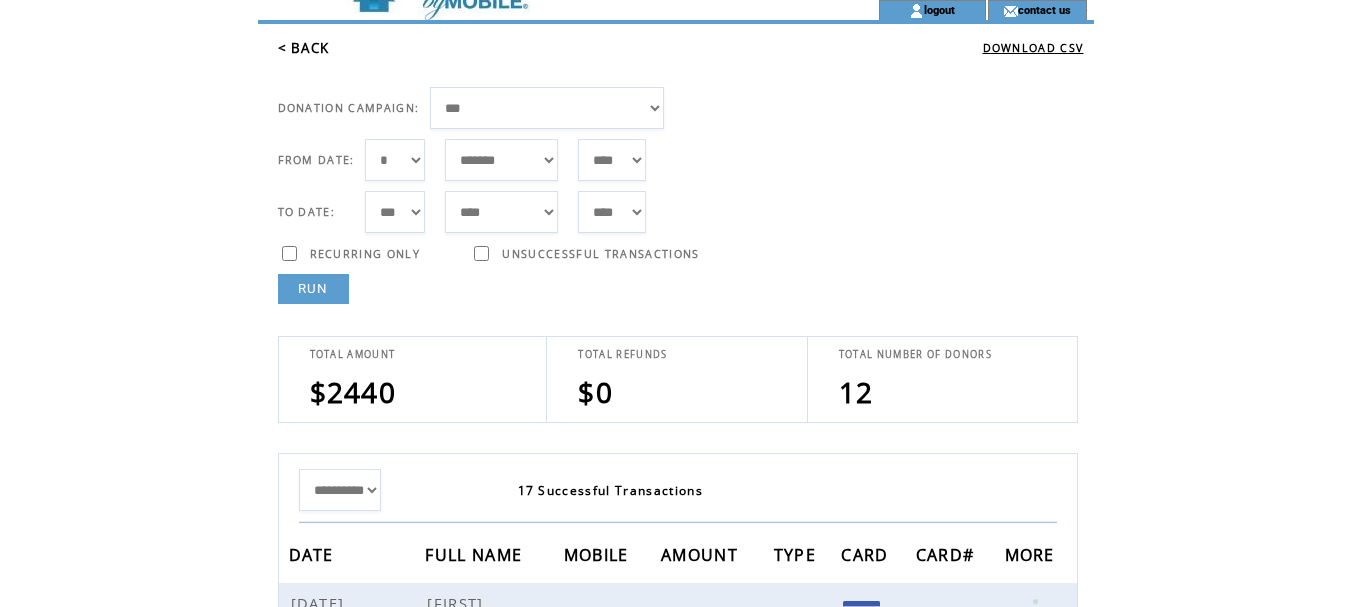 scroll, scrollTop: 0, scrollLeft: 0, axis: both 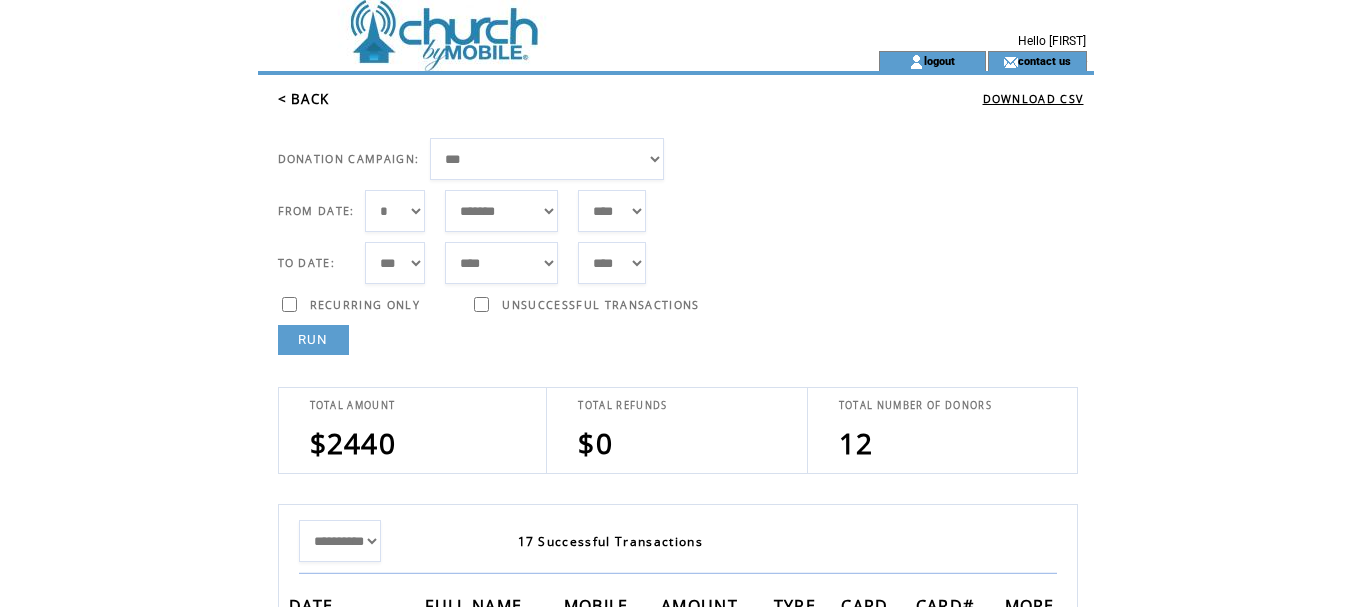click on "**********" at bounding box center (547, 159) 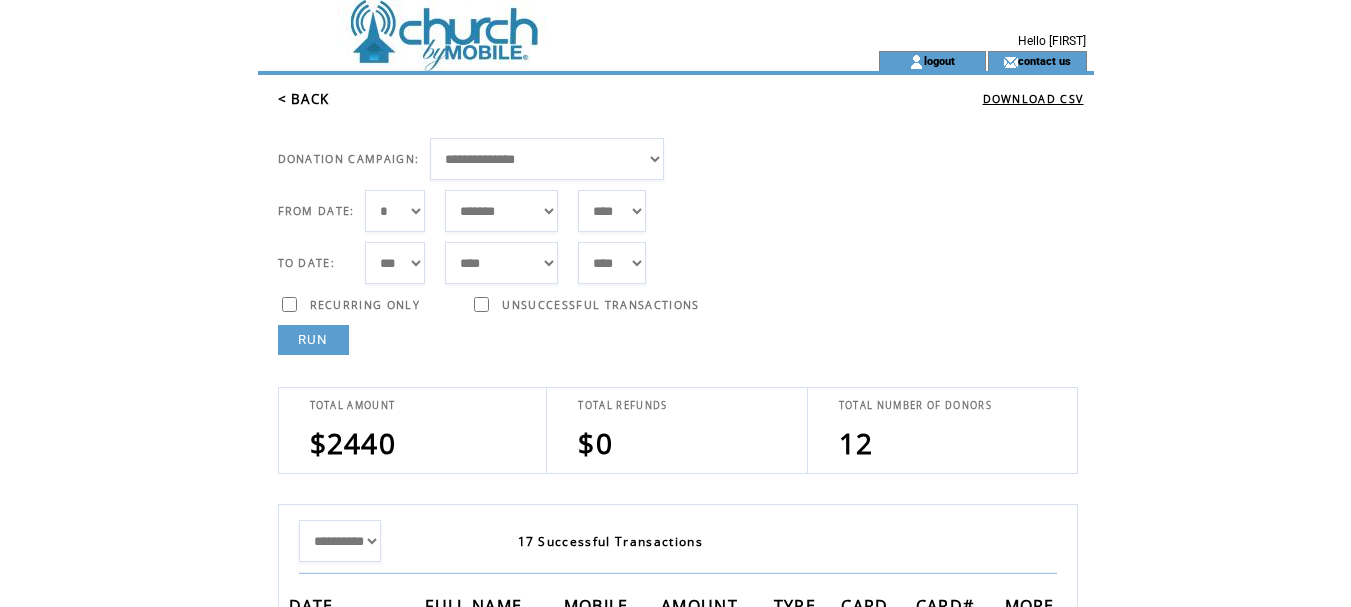 click on "**********" at bounding box center [547, 159] 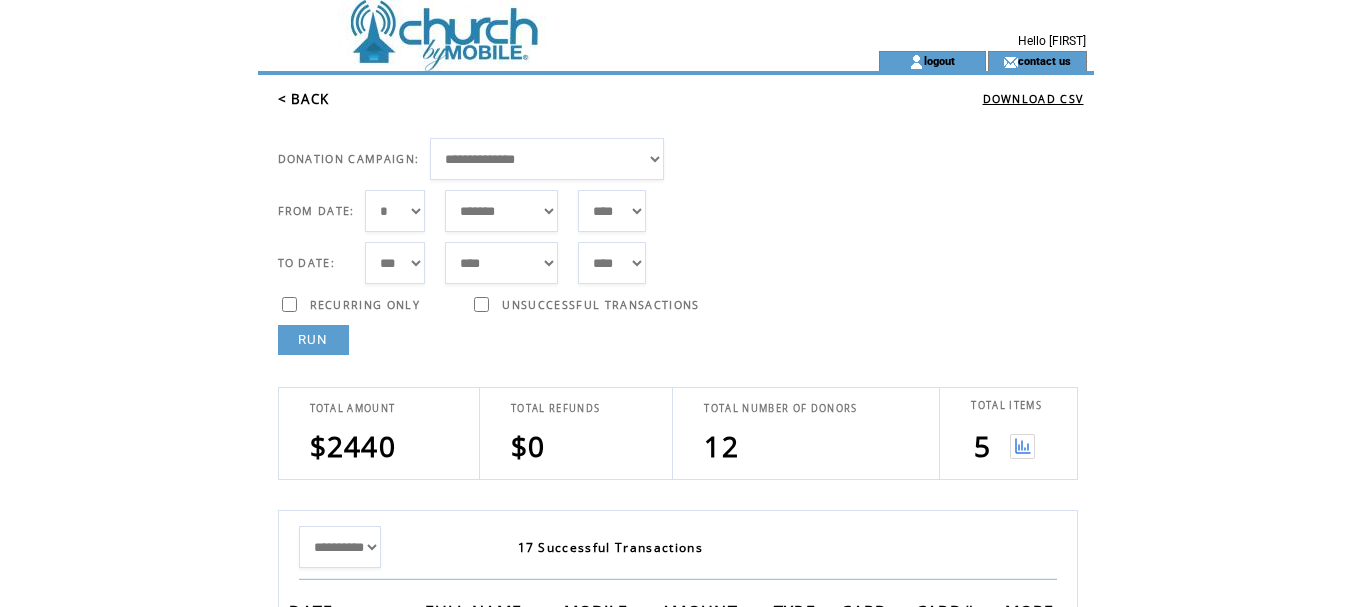 click at bounding box center [1022, 446] 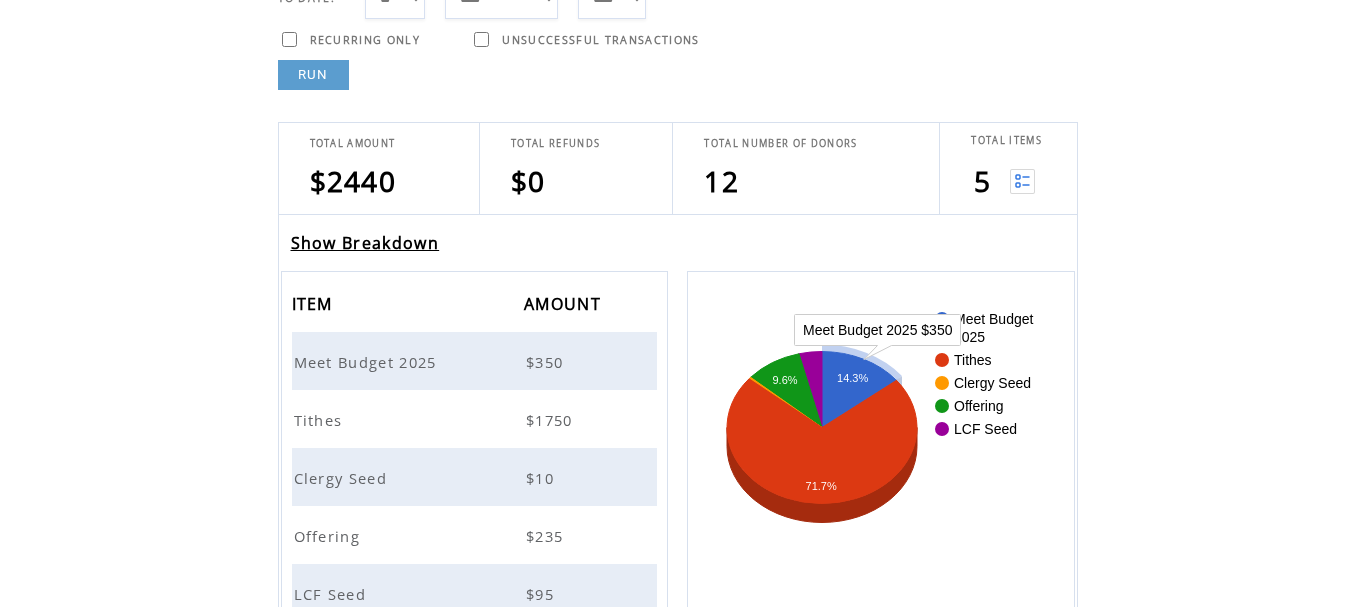 scroll, scrollTop: 300, scrollLeft: 0, axis: vertical 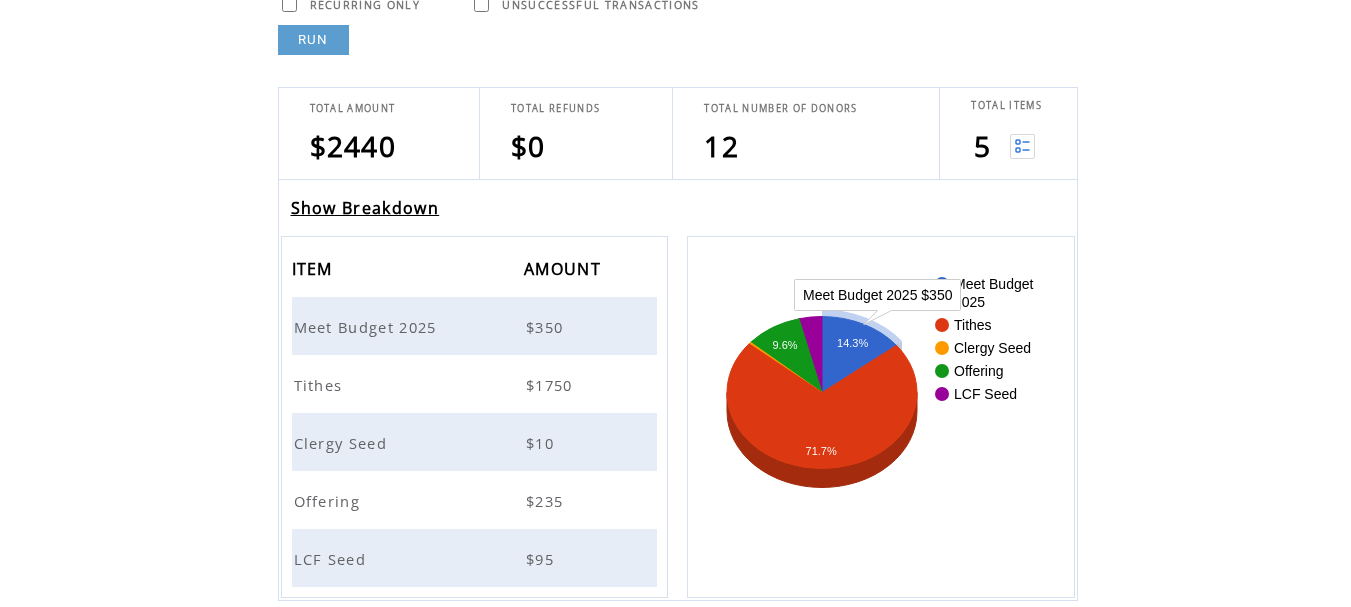 click on "Show Breakdown" at bounding box center (365, 208) 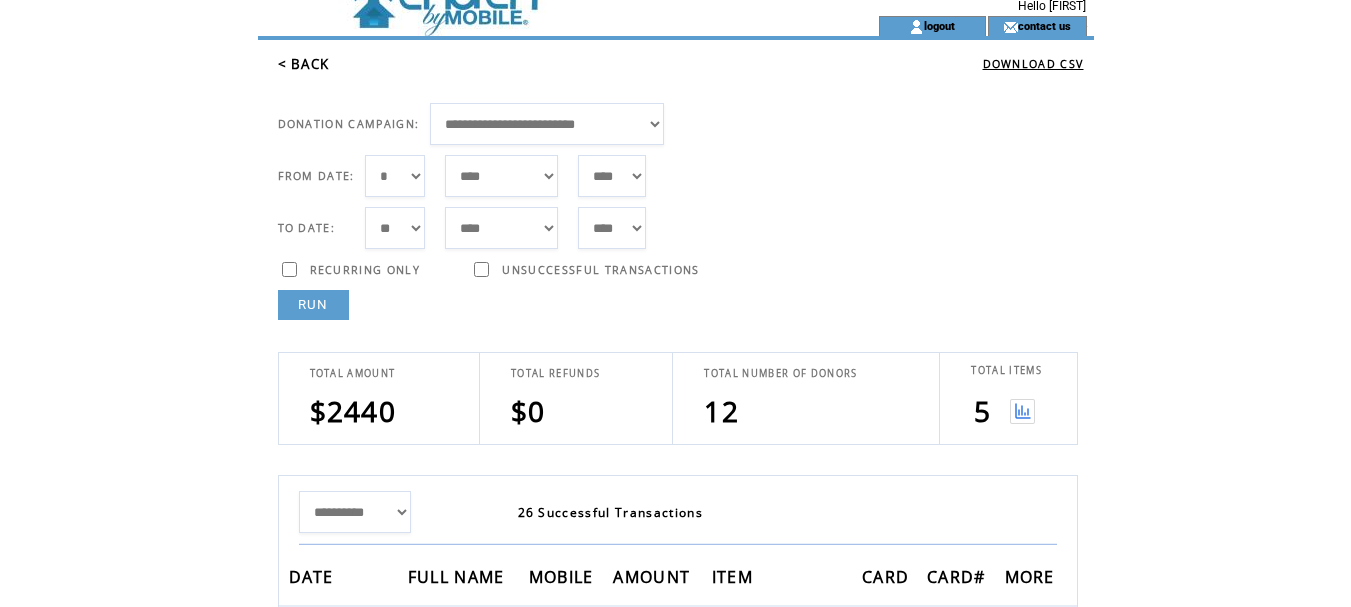 scroll, scrollTop: 0, scrollLeft: 0, axis: both 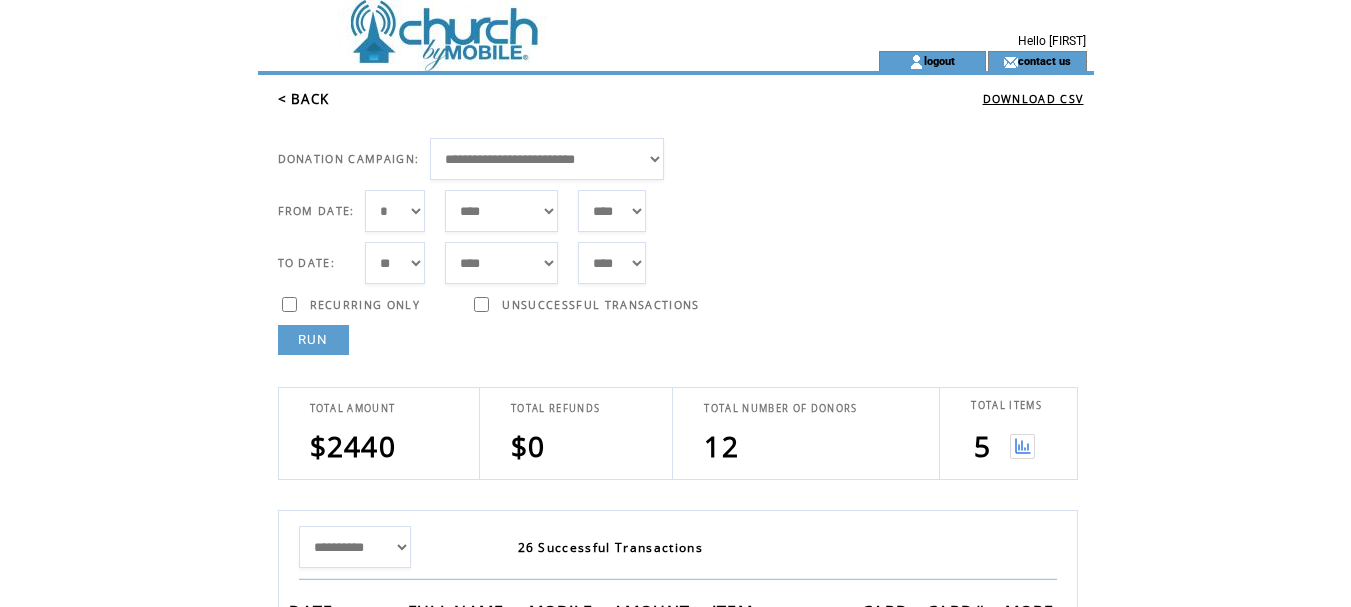 click on "< BACK" at bounding box center [304, 99] 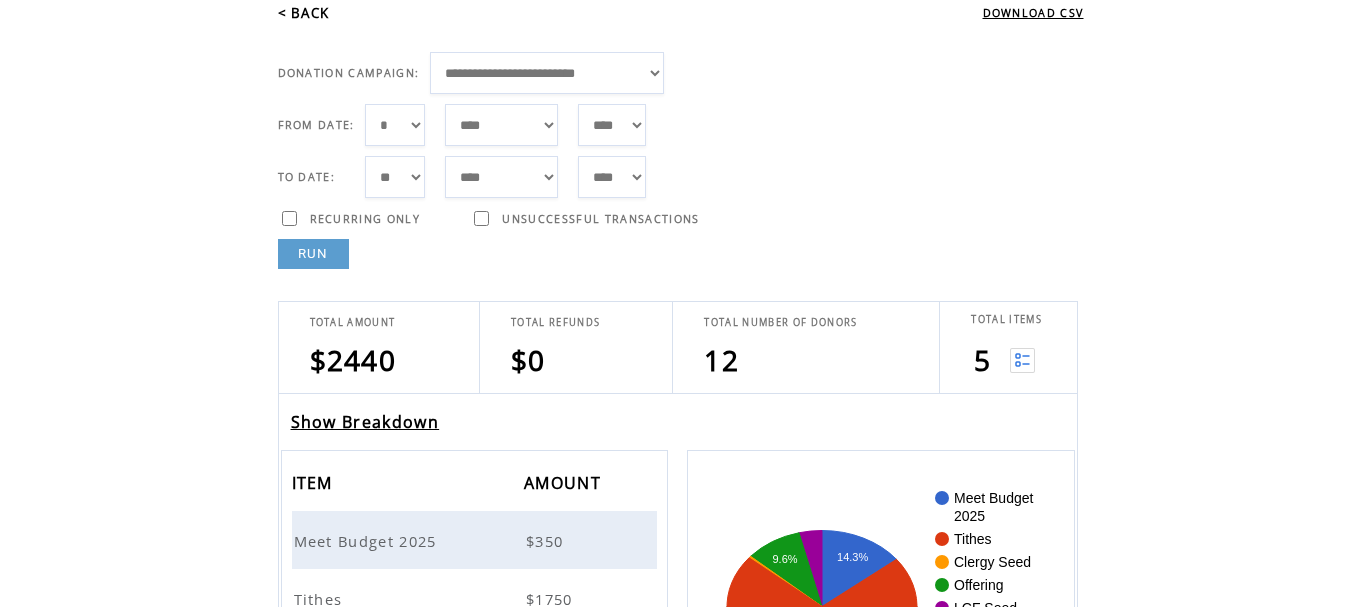 scroll, scrollTop: 0, scrollLeft: 0, axis: both 